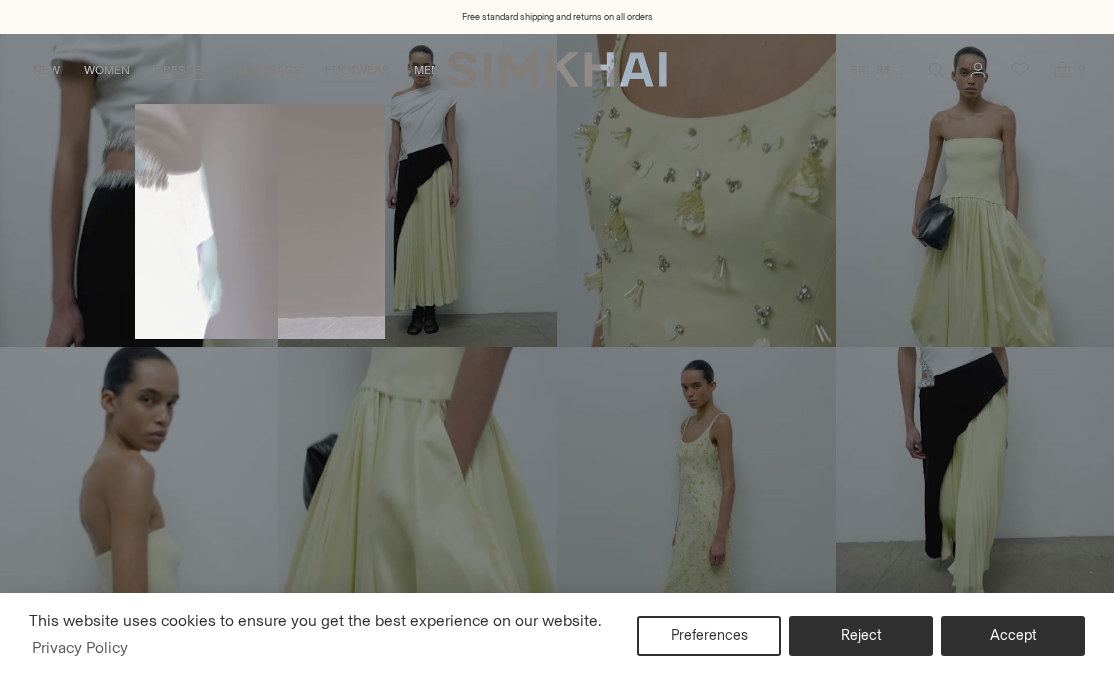 scroll, scrollTop: 0, scrollLeft: 0, axis: both 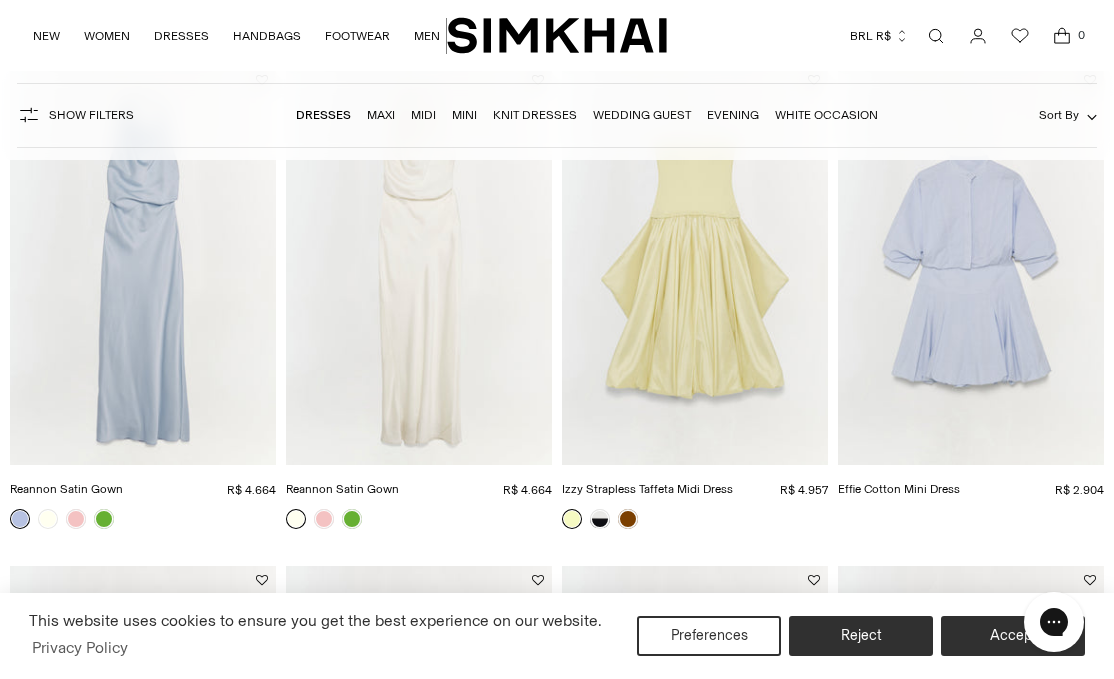 click on "Accept" at bounding box center (1013, 636) 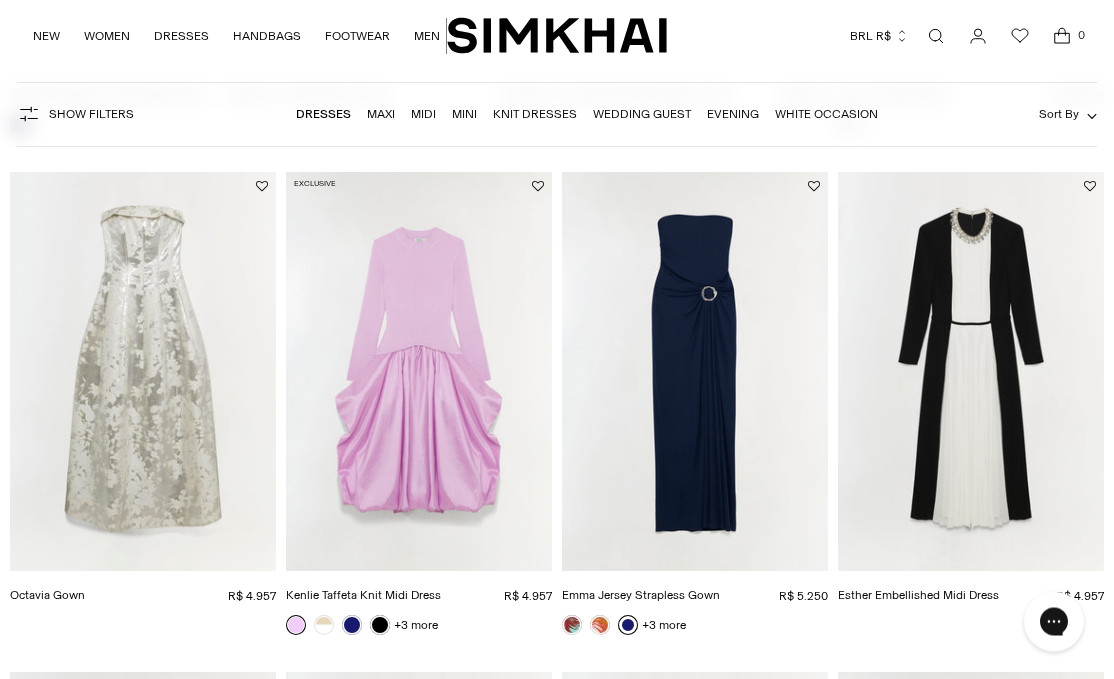 scroll, scrollTop: 4599, scrollLeft: 0, axis: vertical 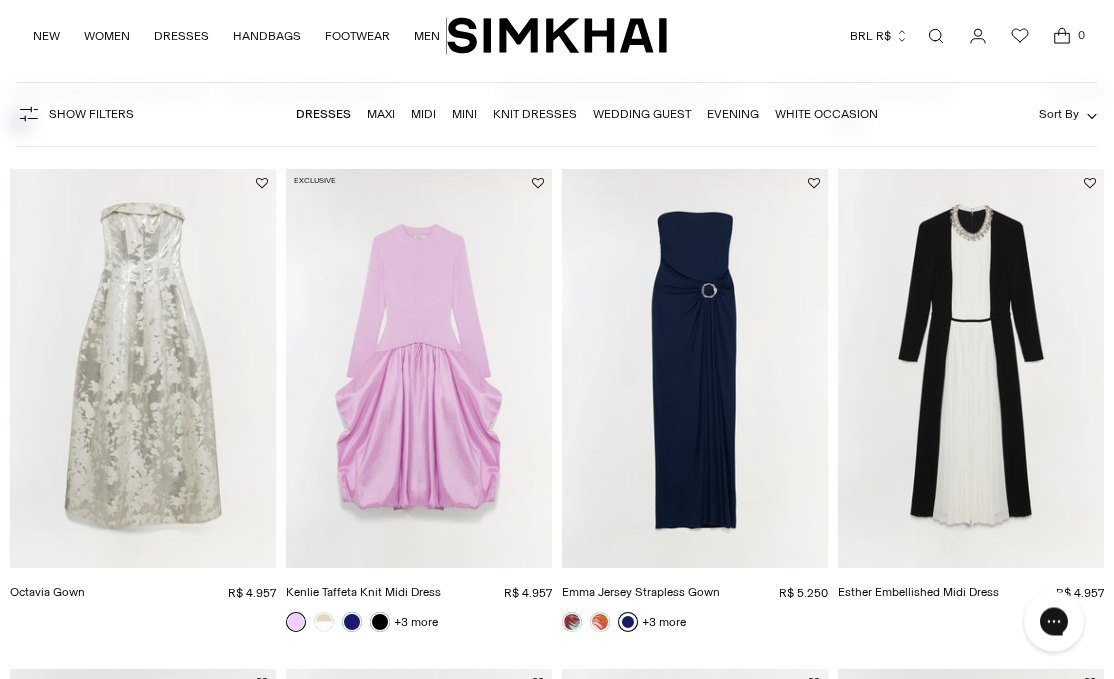 click at bounding box center [143, 369] 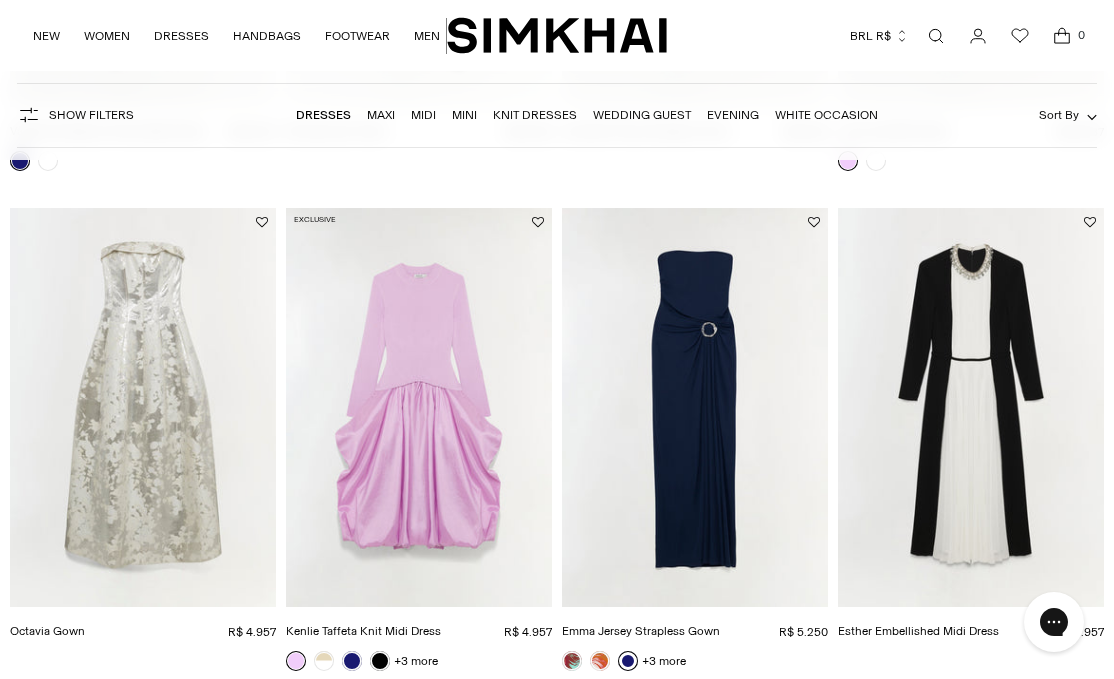 scroll, scrollTop: 4562, scrollLeft: 0, axis: vertical 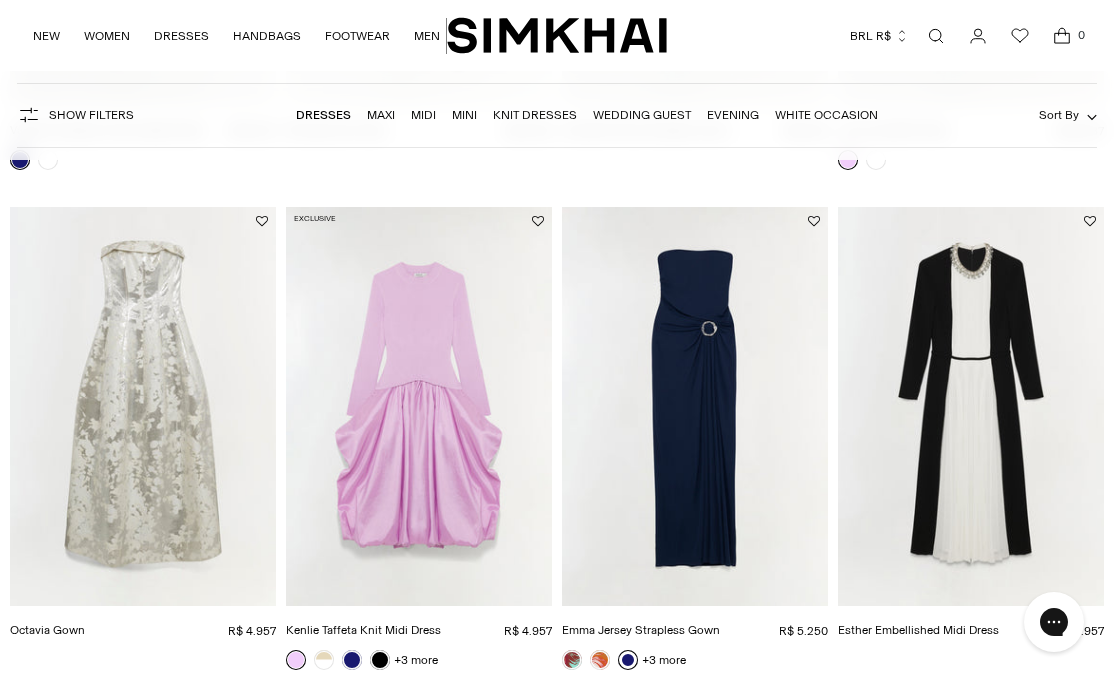 click at bounding box center (695, 406) 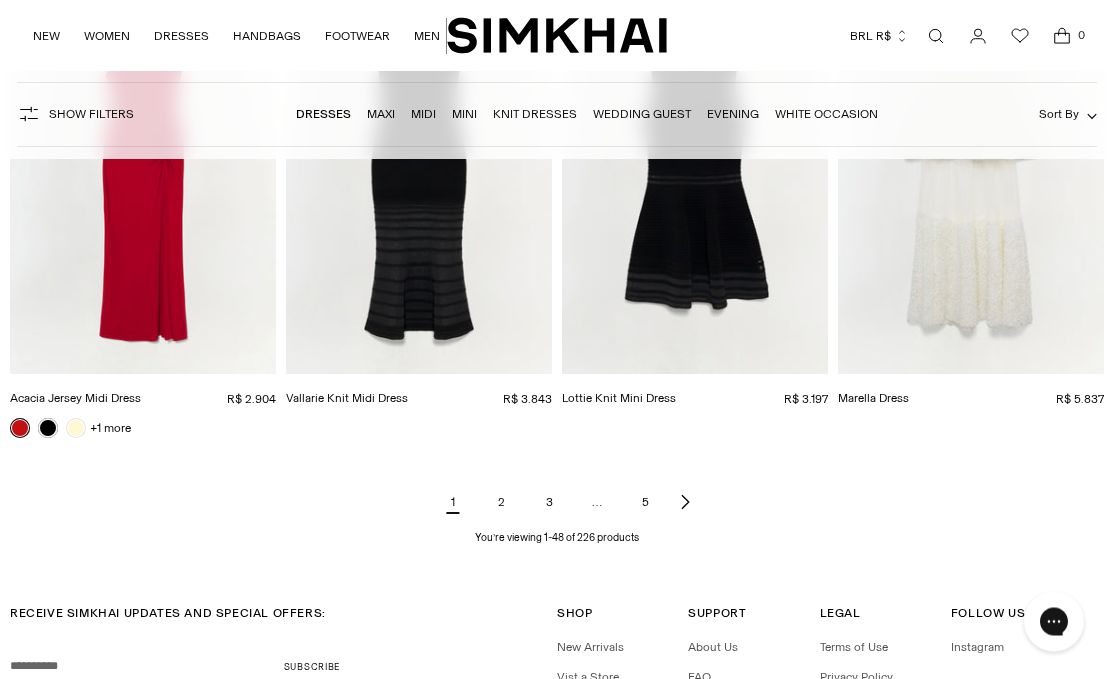 scroll, scrollTop: 5773, scrollLeft: 0, axis: vertical 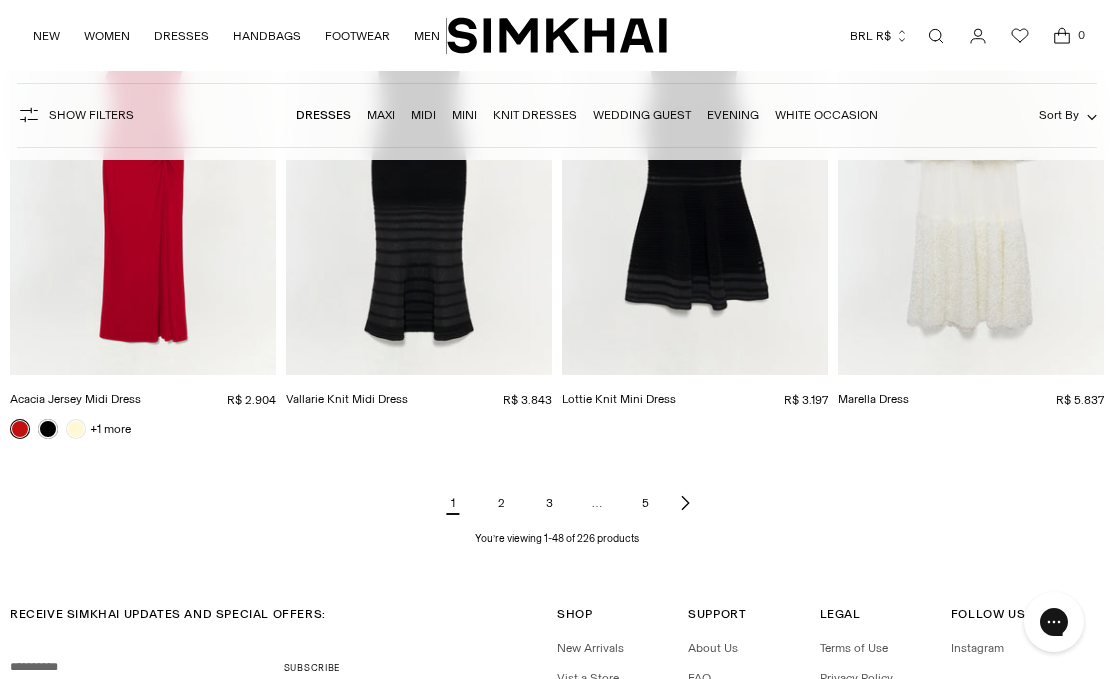 click on "2" at bounding box center (501, 503) 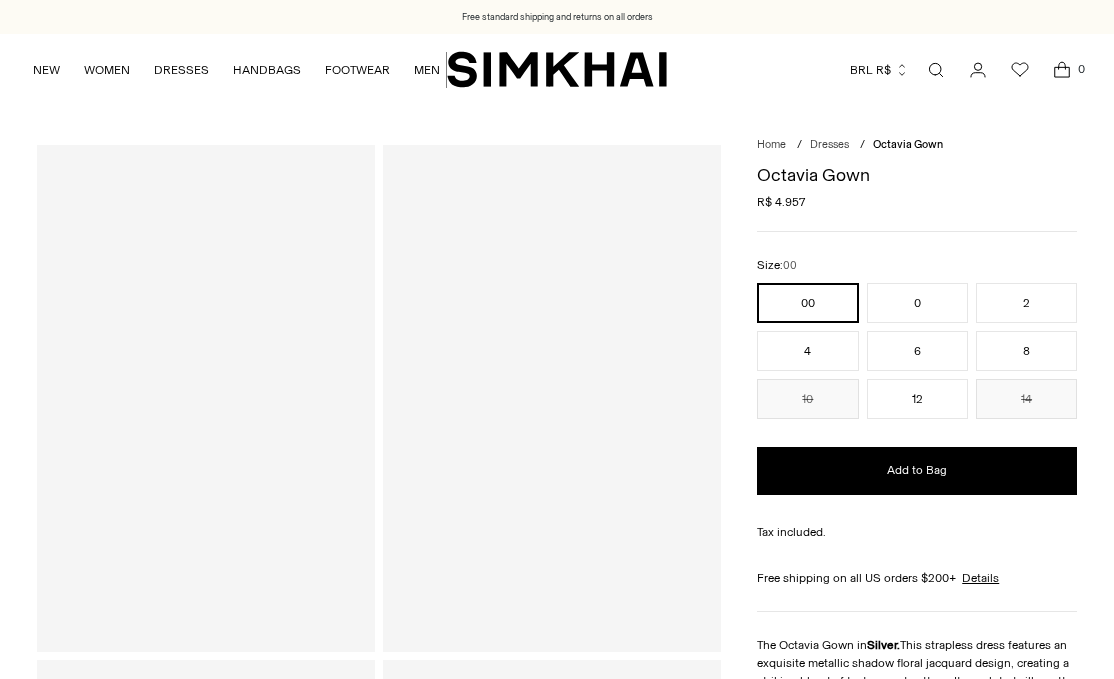scroll, scrollTop: 0, scrollLeft: 0, axis: both 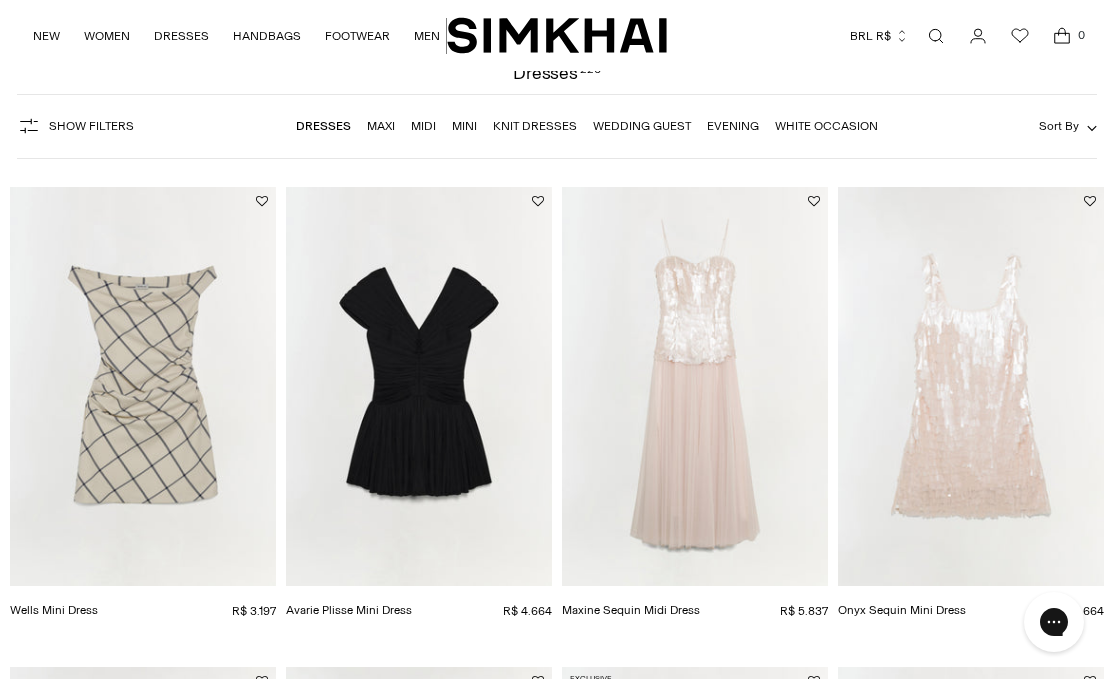 click at bounding box center [419, 386] 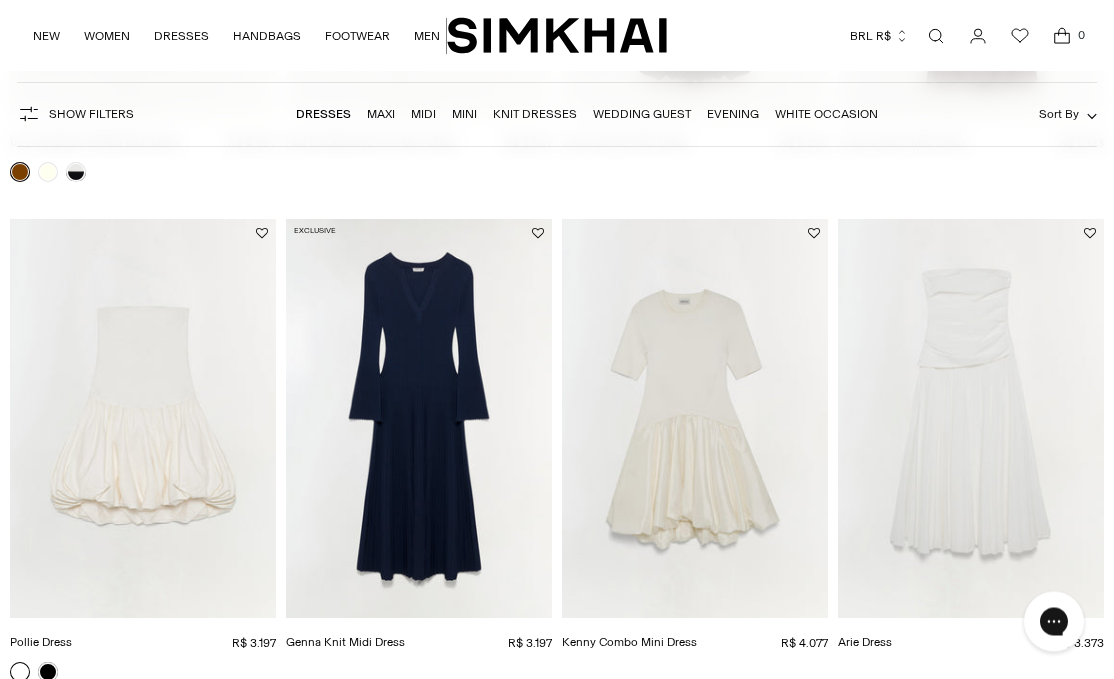 scroll, scrollTop: 1550, scrollLeft: 0, axis: vertical 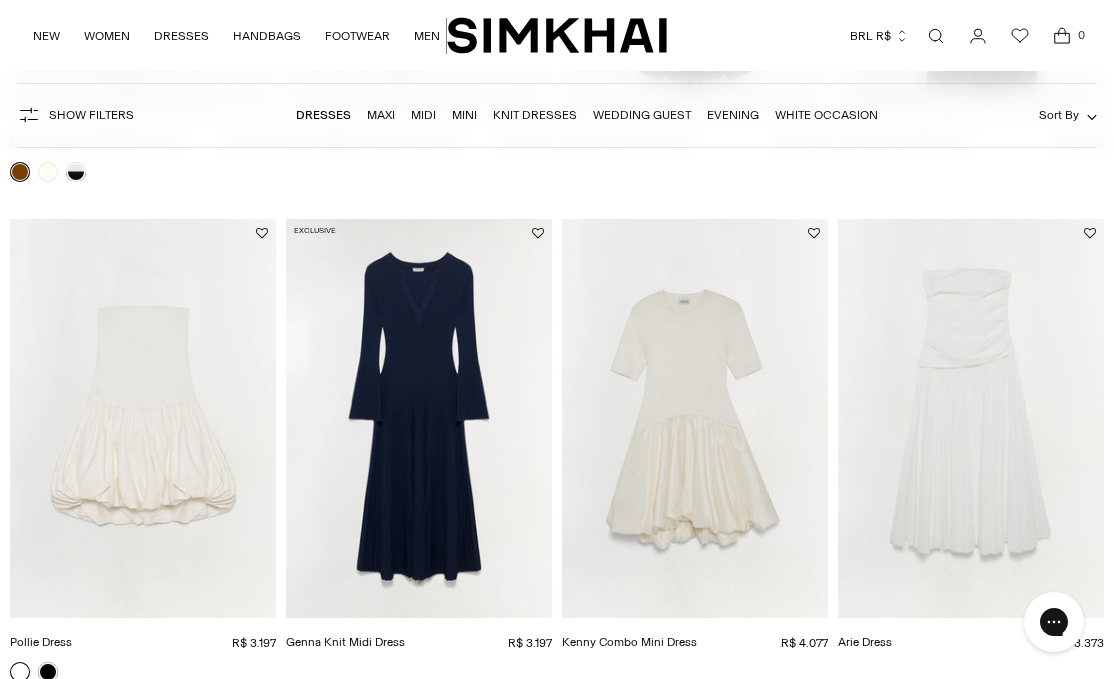 click at bounding box center [143, 418] 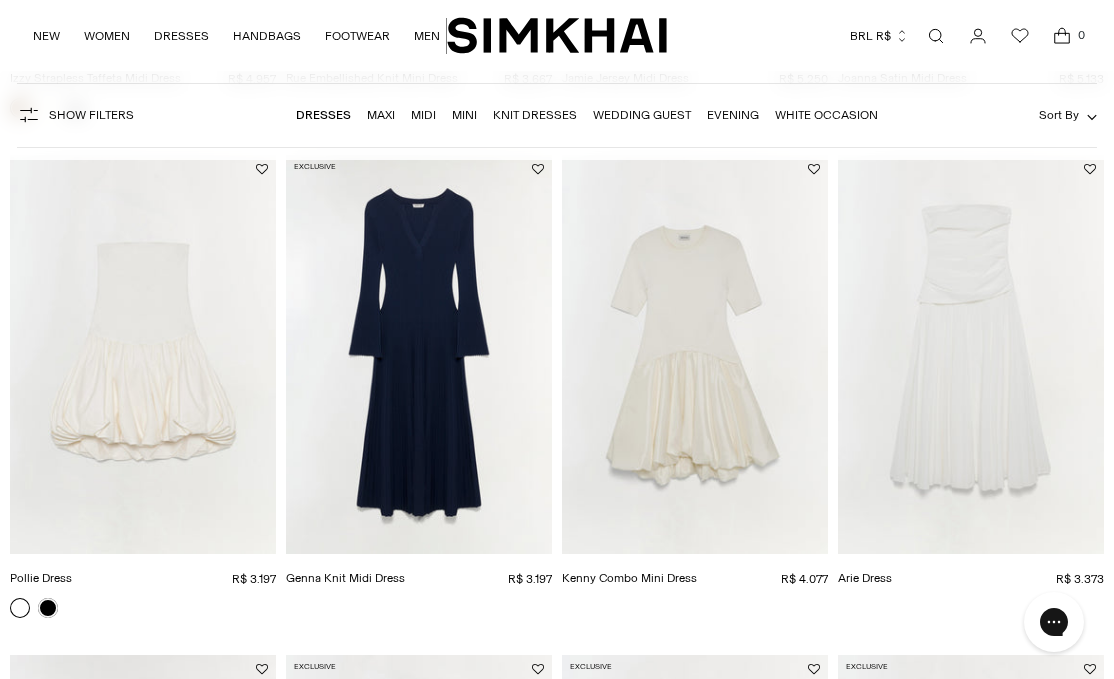 click at bounding box center [971, 354] 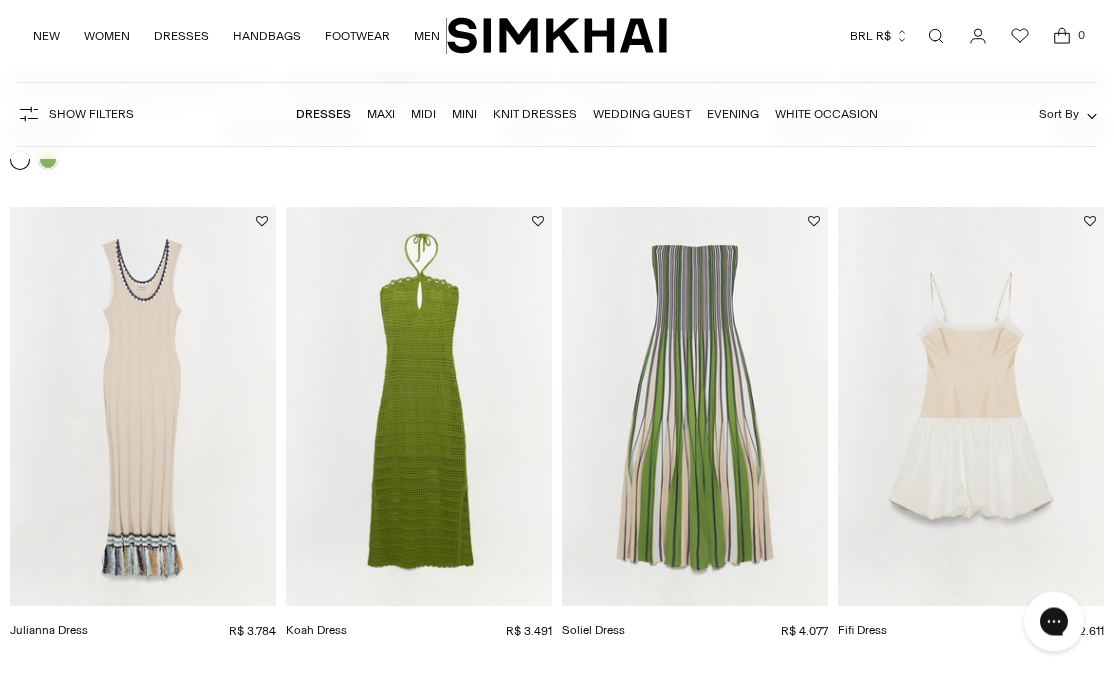 scroll, scrollTop: 3062, scrollLeft: 0, axis: vertical 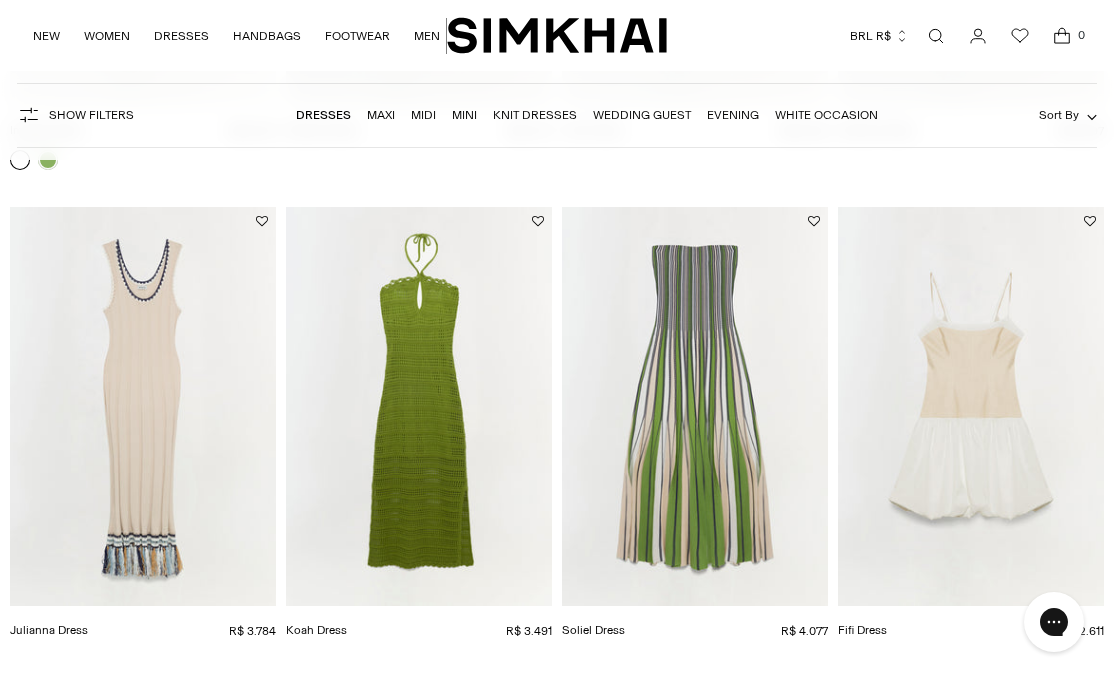 click at bounding box center [419, 406] 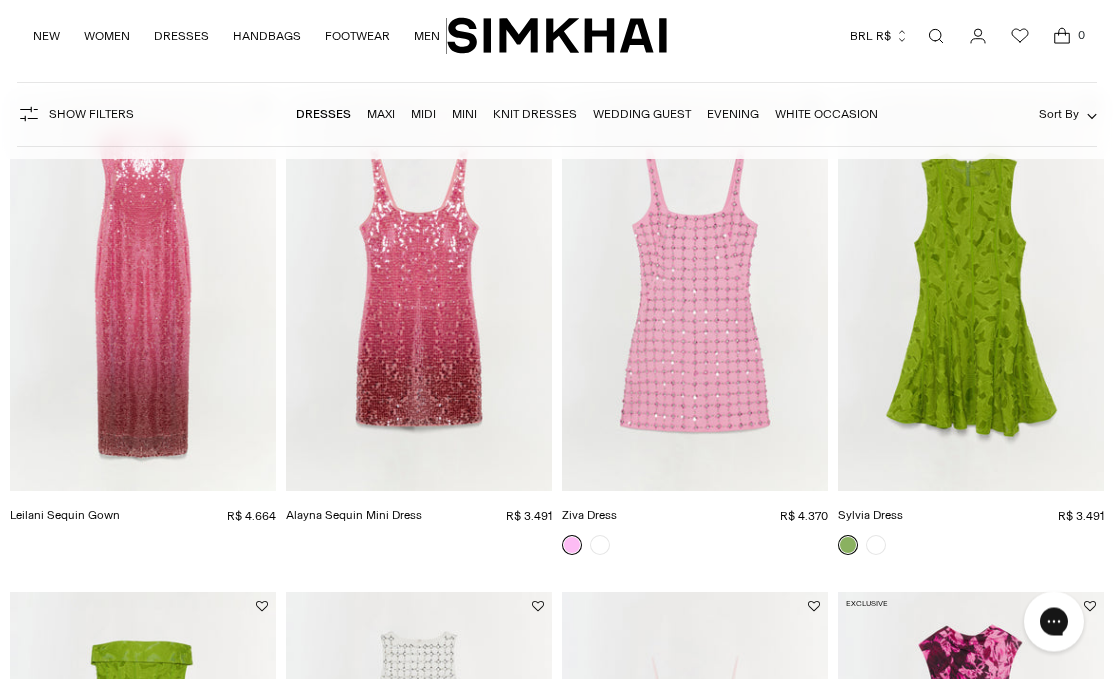 scroll, scrollTop: 4157, scrollLeft: 0, axis: vertical 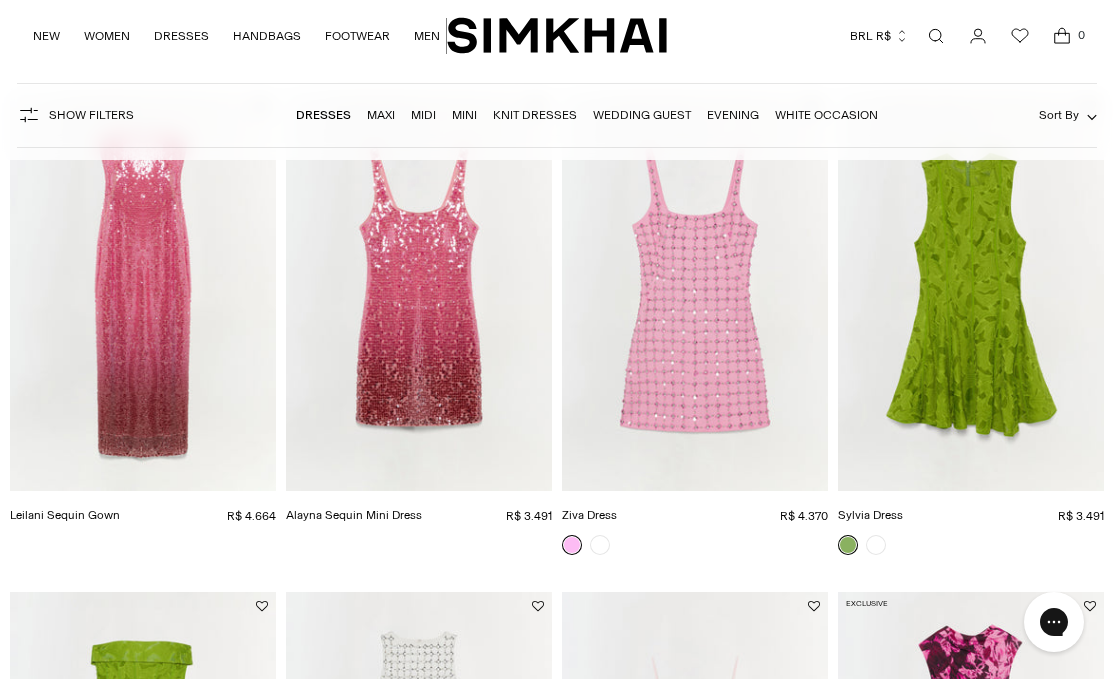 click at bounding box center [143, 291] 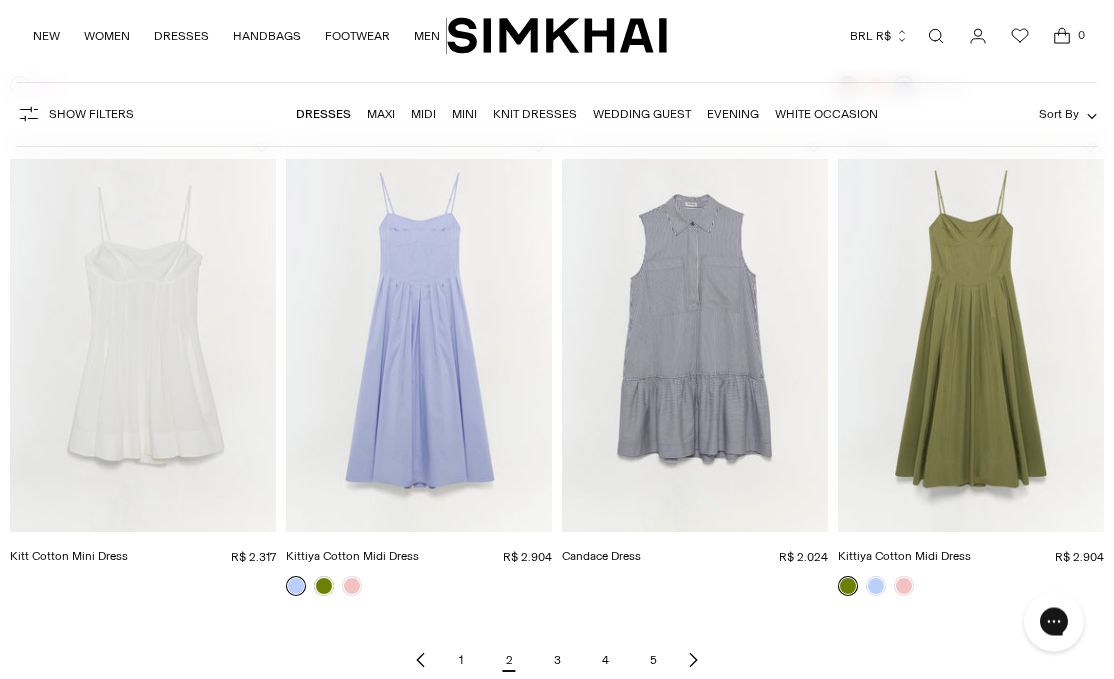 scroll, scrollTop: 5606, scrollLeft: 0, axis: vertical 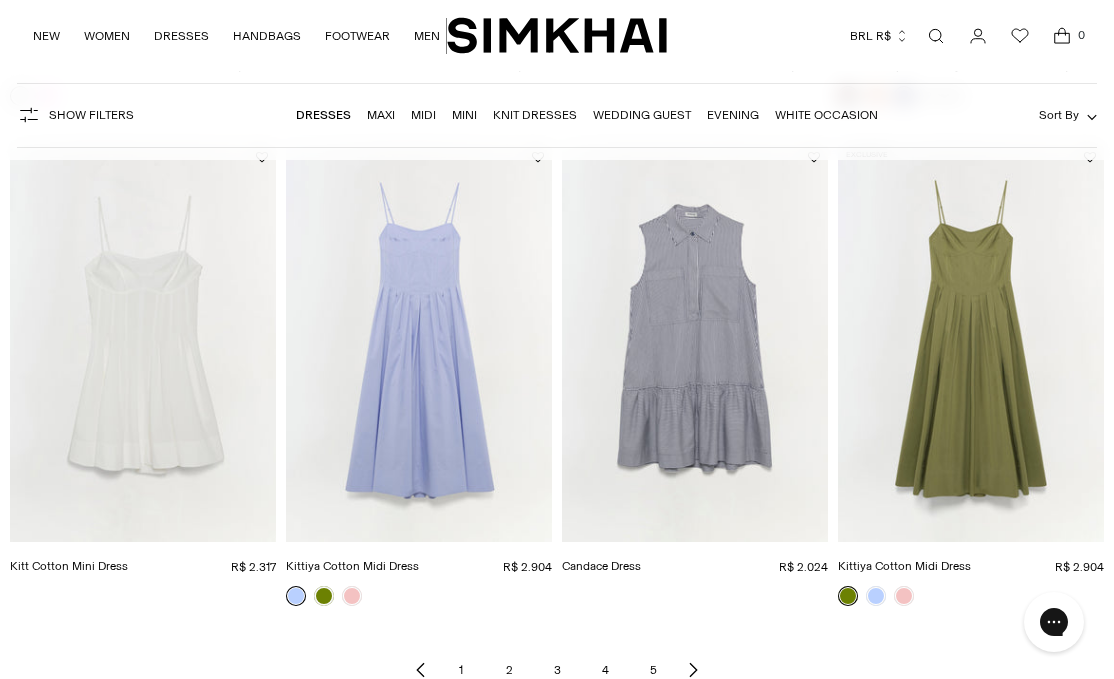 click on "2" at bounding box center [509, 670] 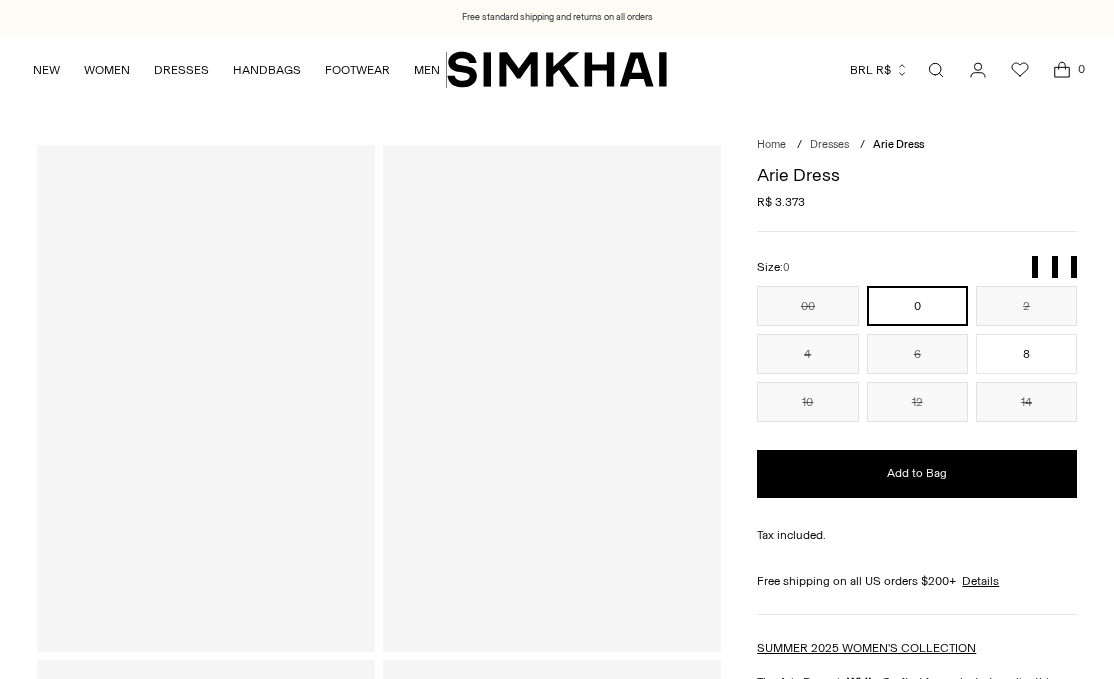 scroll, scrollTop: 0, scrollLeft: 0, axis: both 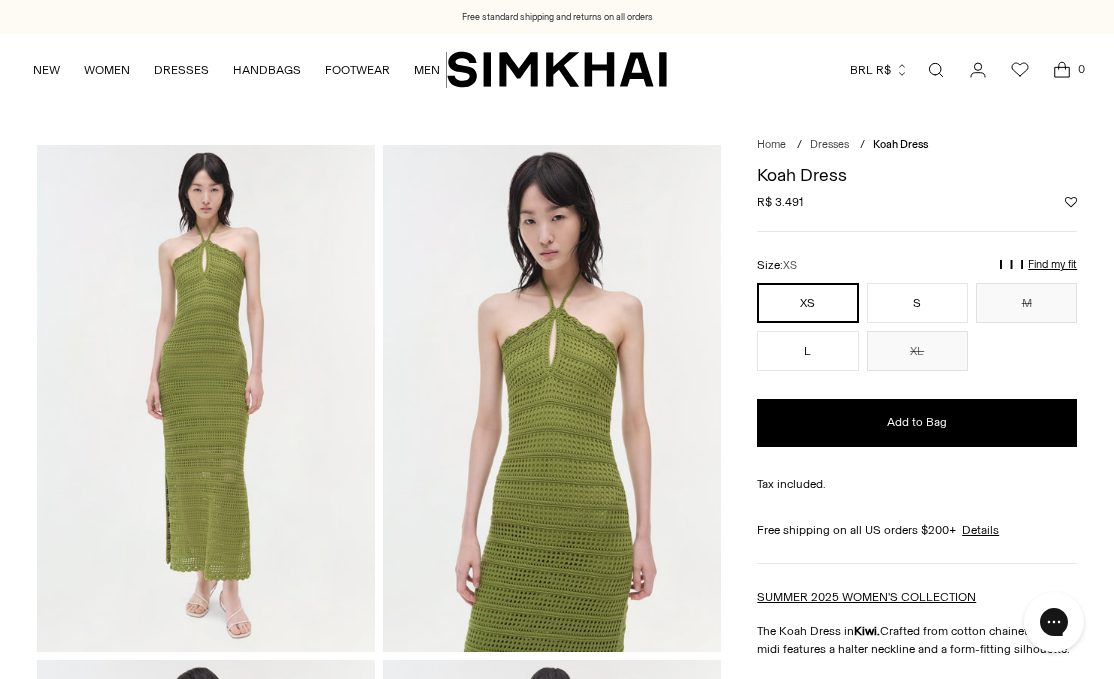 click on "Add to Bag" at bounding box center [917, 423] 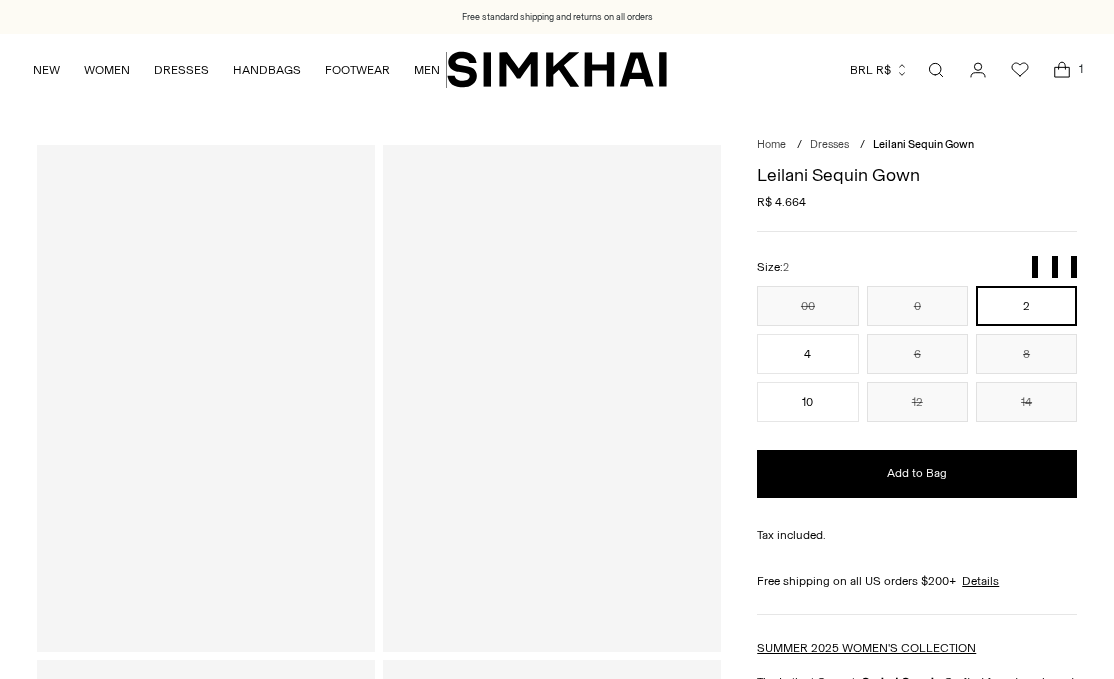 scroll, scrollTop: 0, scrollLeft: 0, axis: both 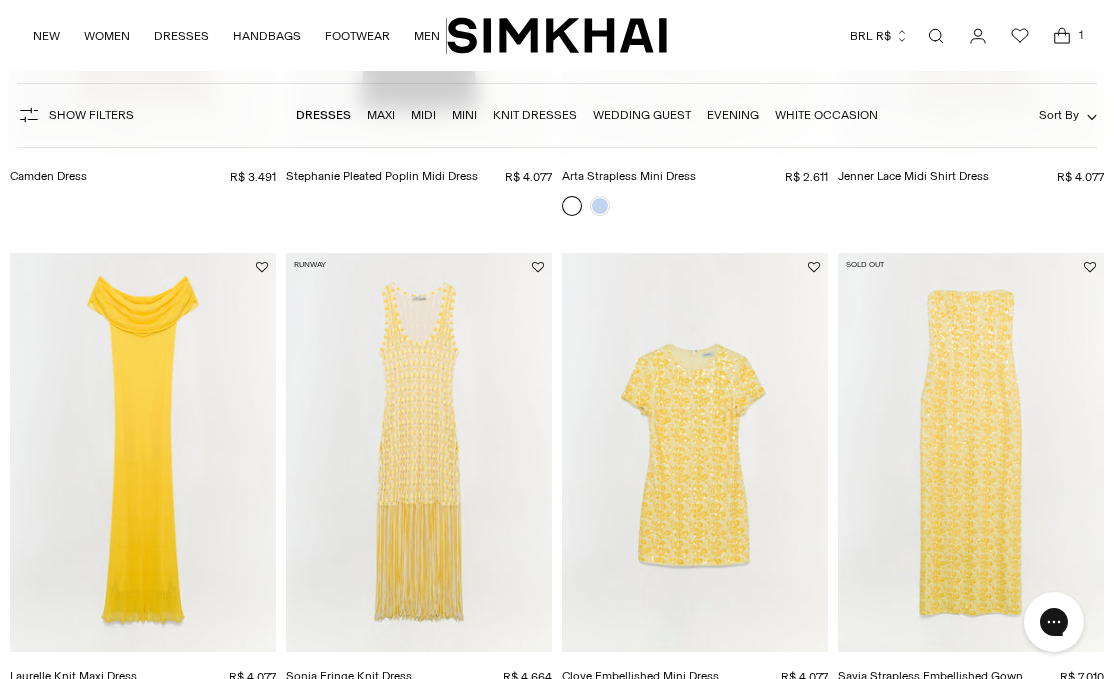 click at bounding box center [143, 452] 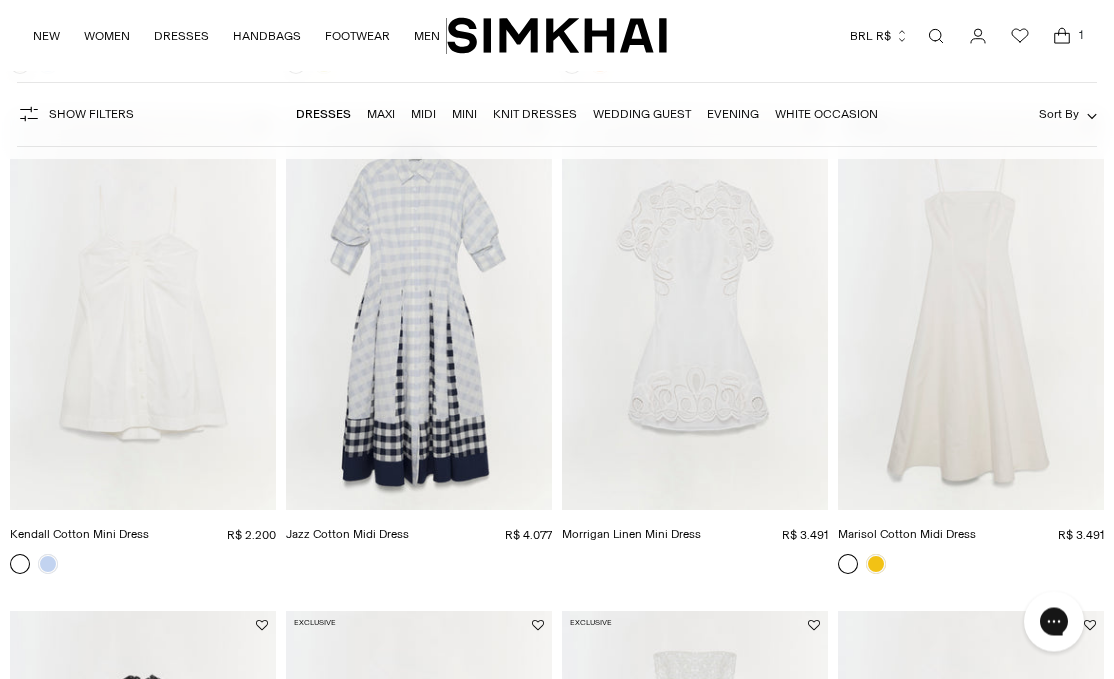 scroll, scrollTop: 4158, scrollLeft: 0, axis: vertical 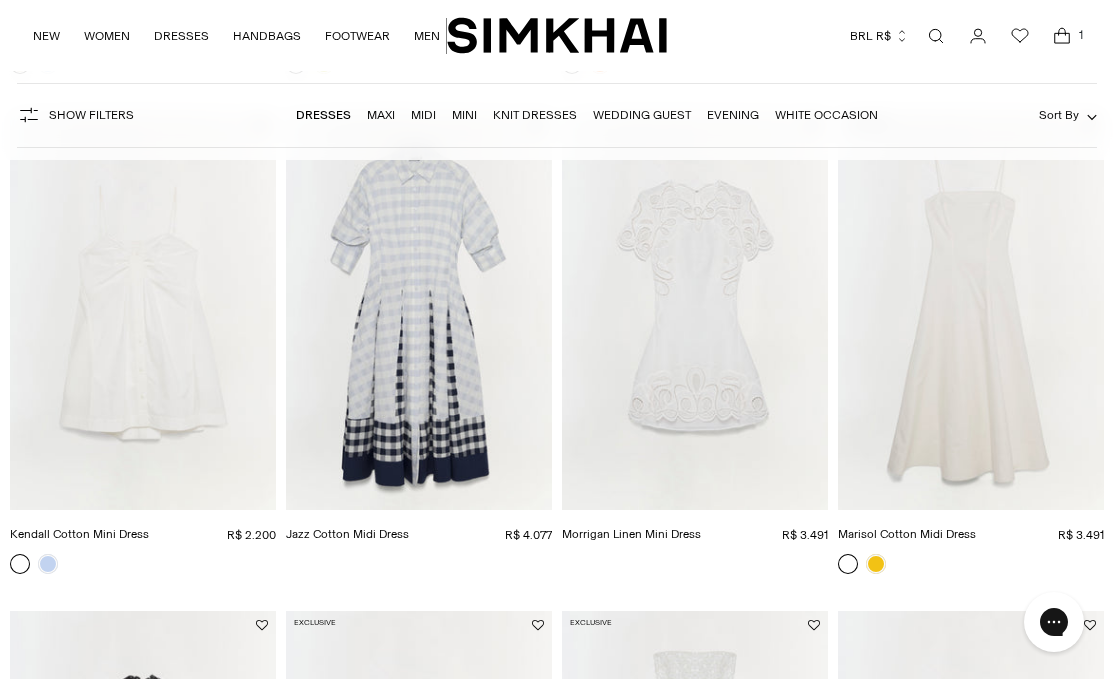 click at bounding box center [143, 310] 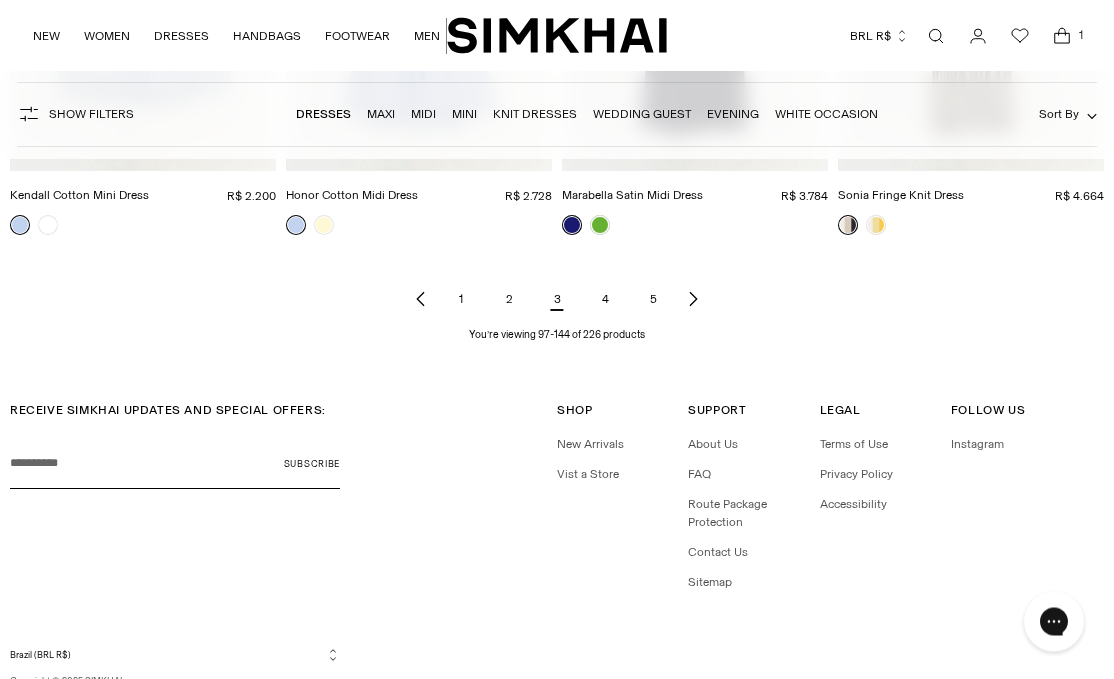 scroll, scrollTop: 5997, scrollLeft: 0, axis: vertical 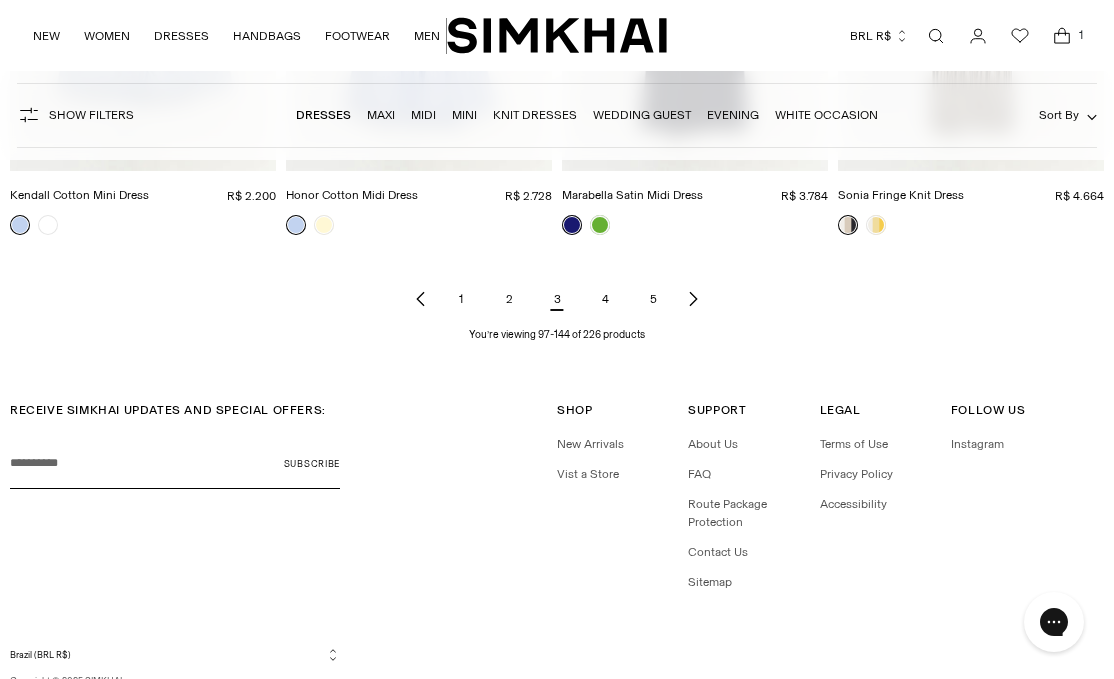 click on "4" at bounding box center (605, 299) 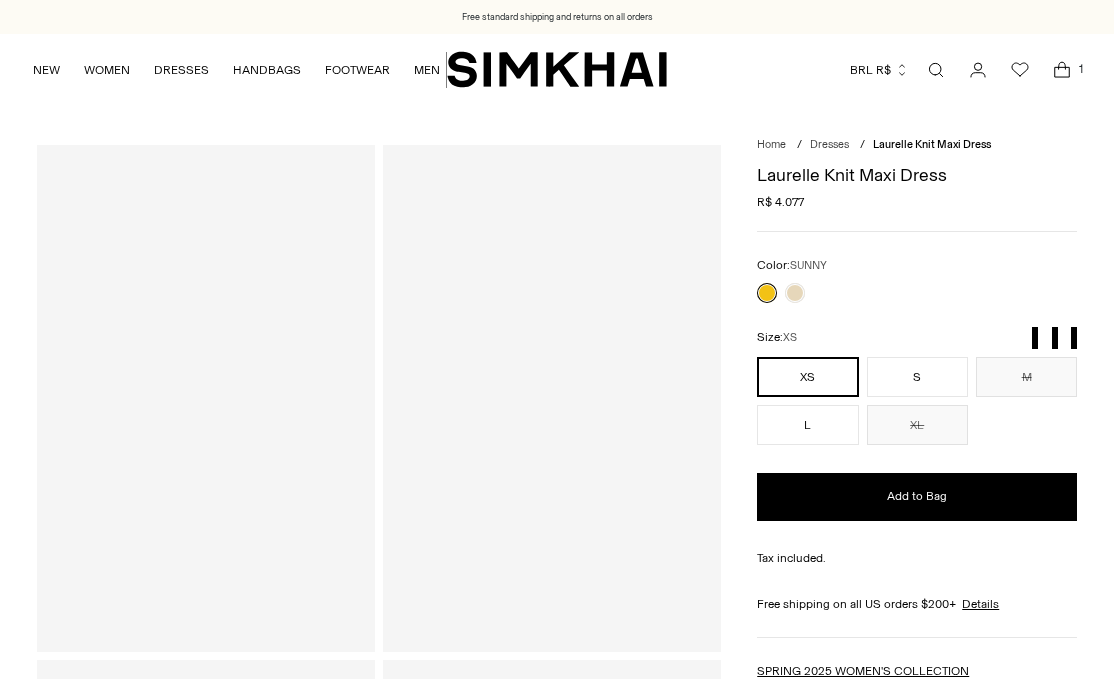 scroll, scrollTop: 0, scrollLeft: 0, axis: both 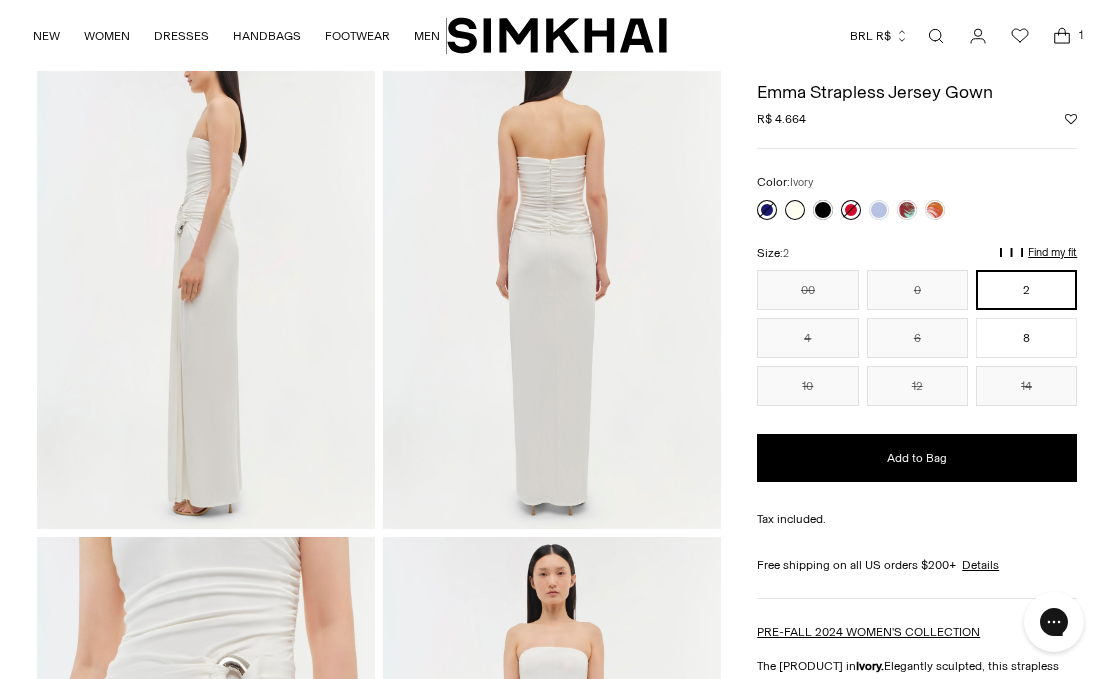 click at bounding box center (851, 210) 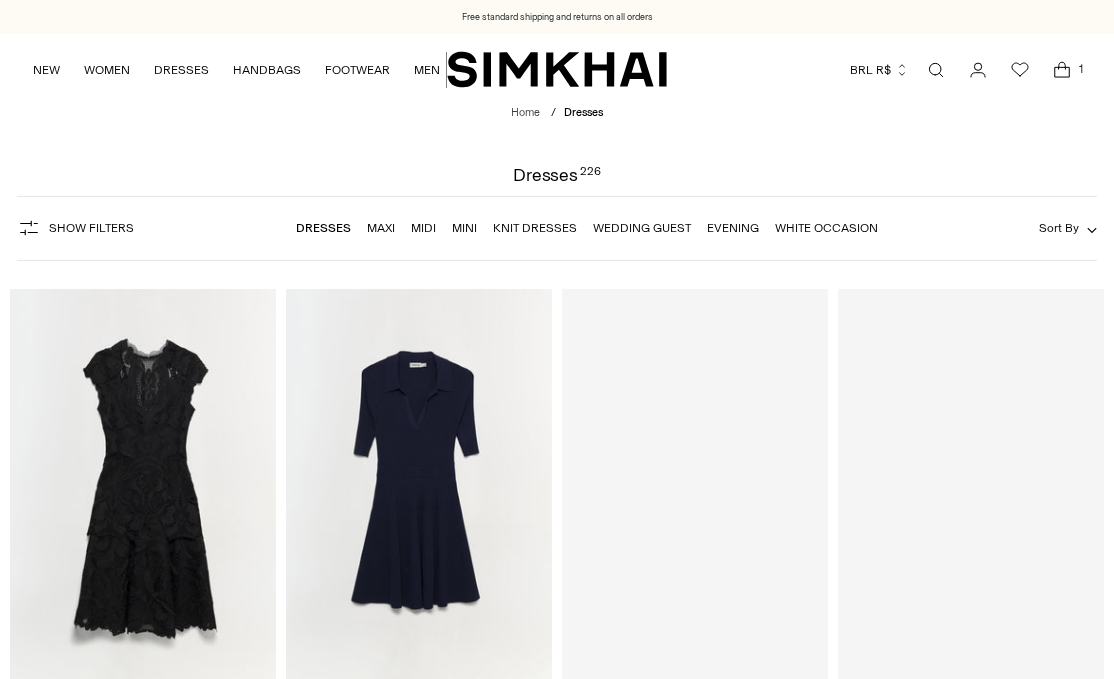 scroll, scrollTop: 0, scrollLeft: 0, axis: both 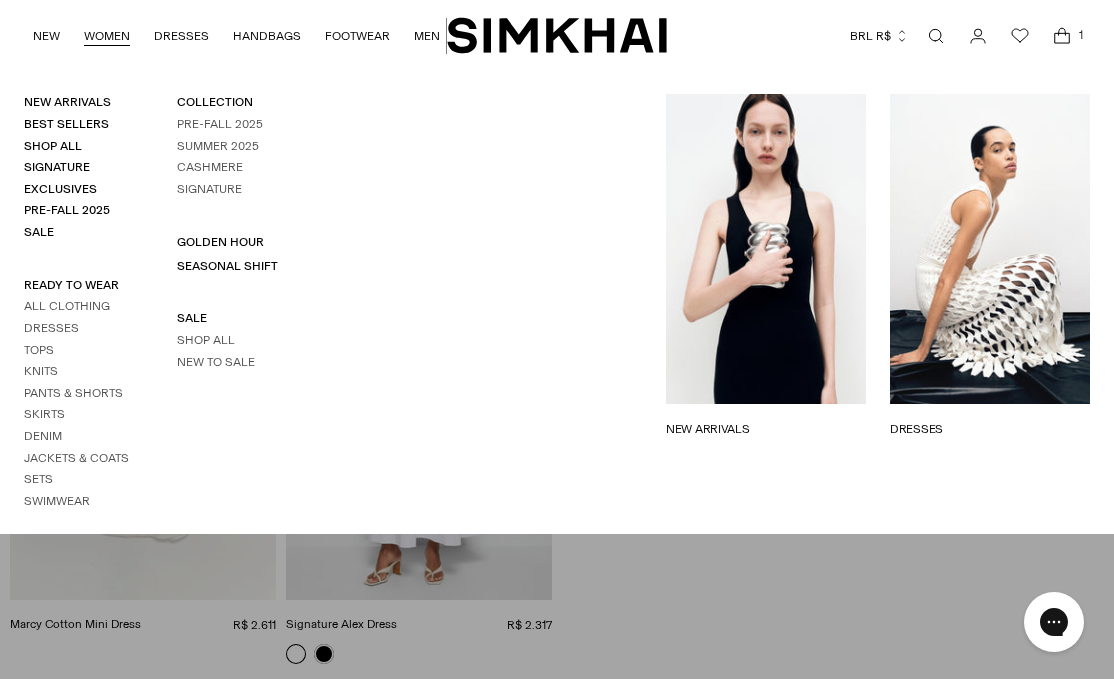 click on "Tops" at bounding box center [39, 350] 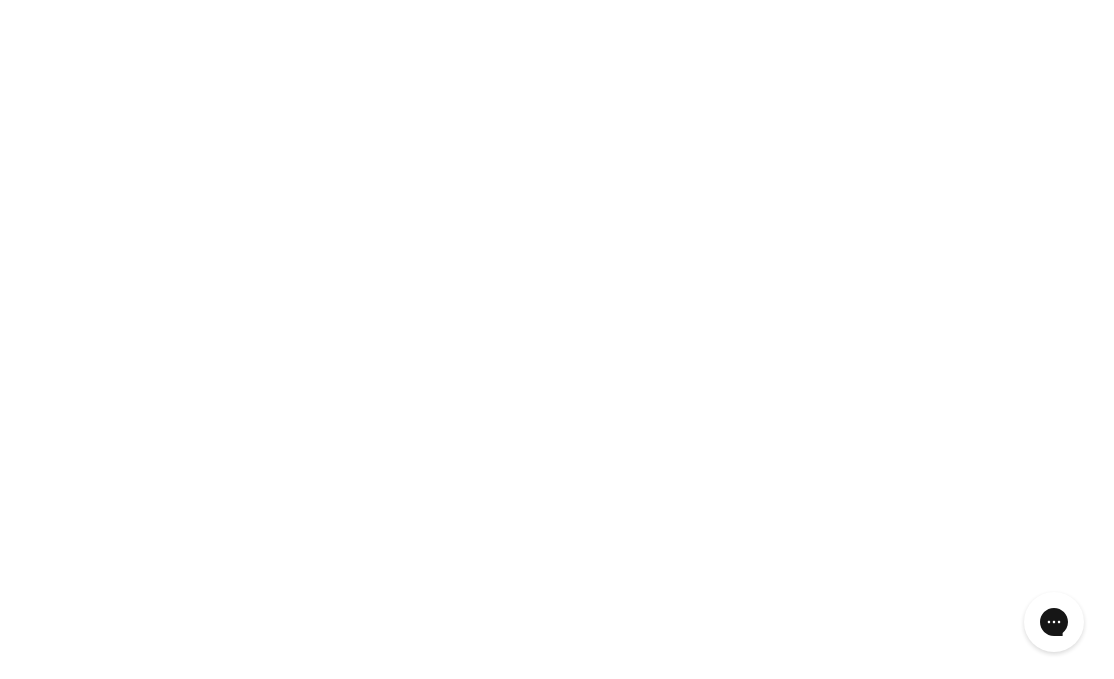 scroll, scrollTop: 4132, scrollLeft: 0, axis: vertical 